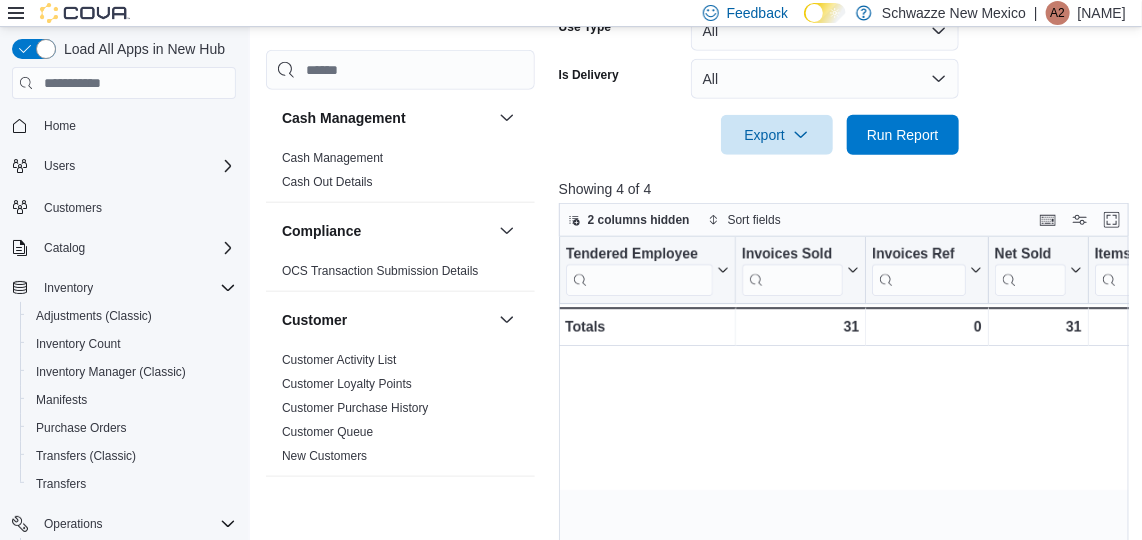 scroll, scrollTop: 635, scrollLeft: 0, axis: vertical 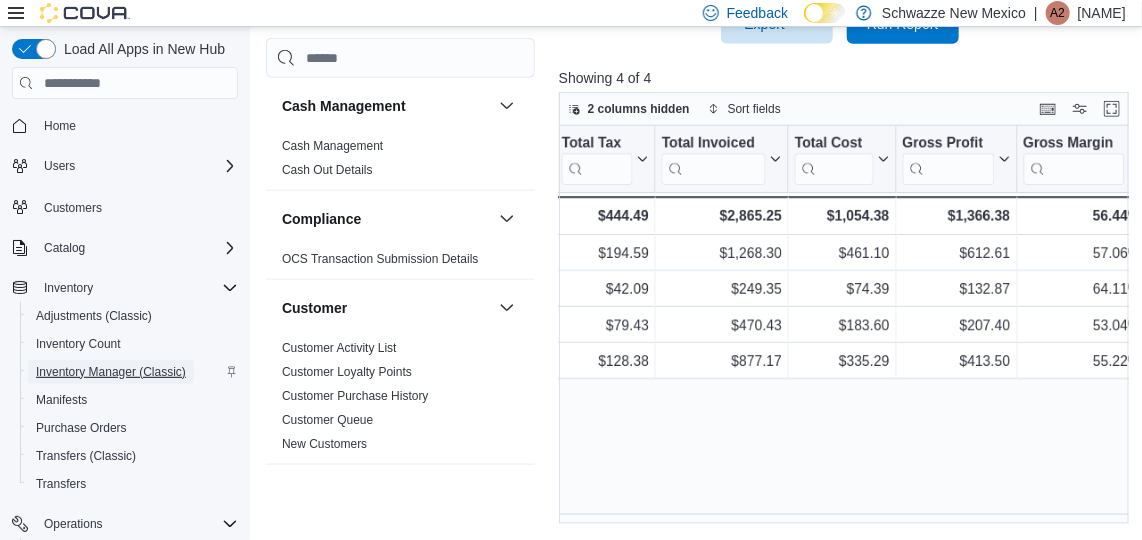 click on "Inventory Manager (Classic)" at bounding box center (111, 372) 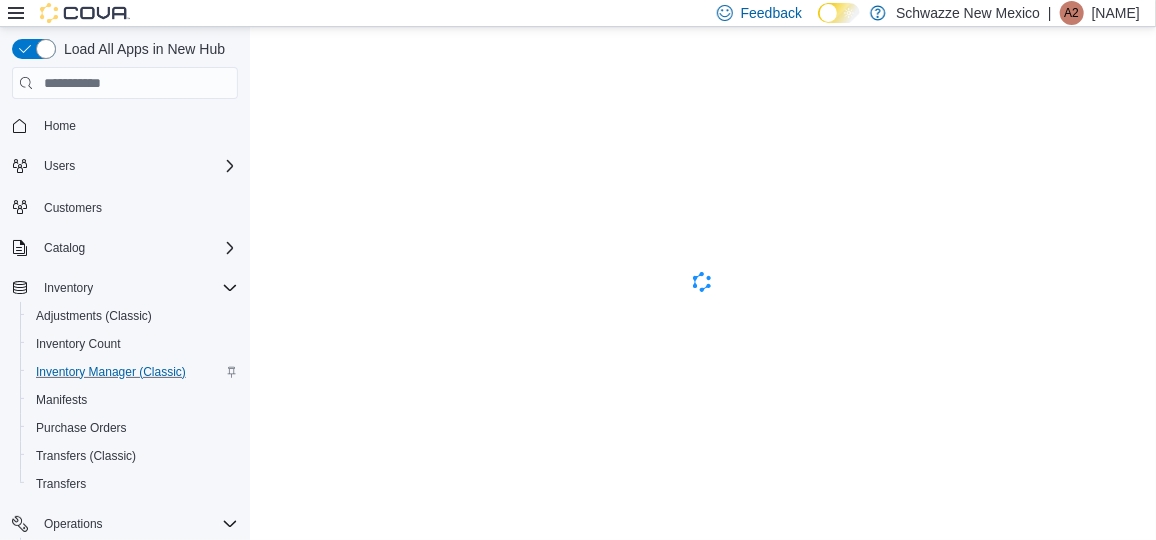 scroll, scrollTop: 0, scrollLeft: 0, axis: both 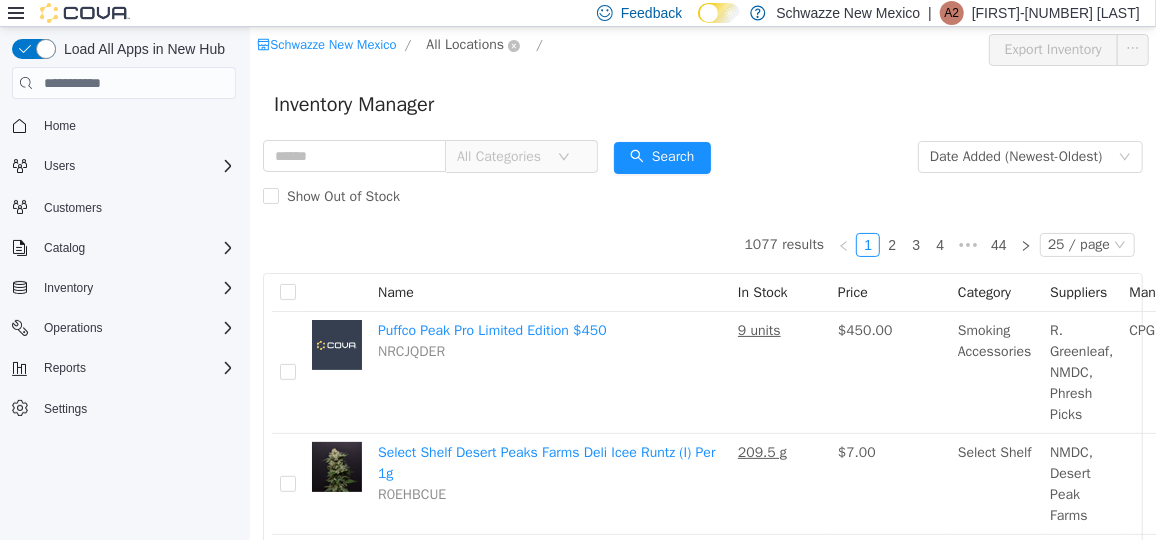 click on "All Locations" at bounding box center (464, 44) 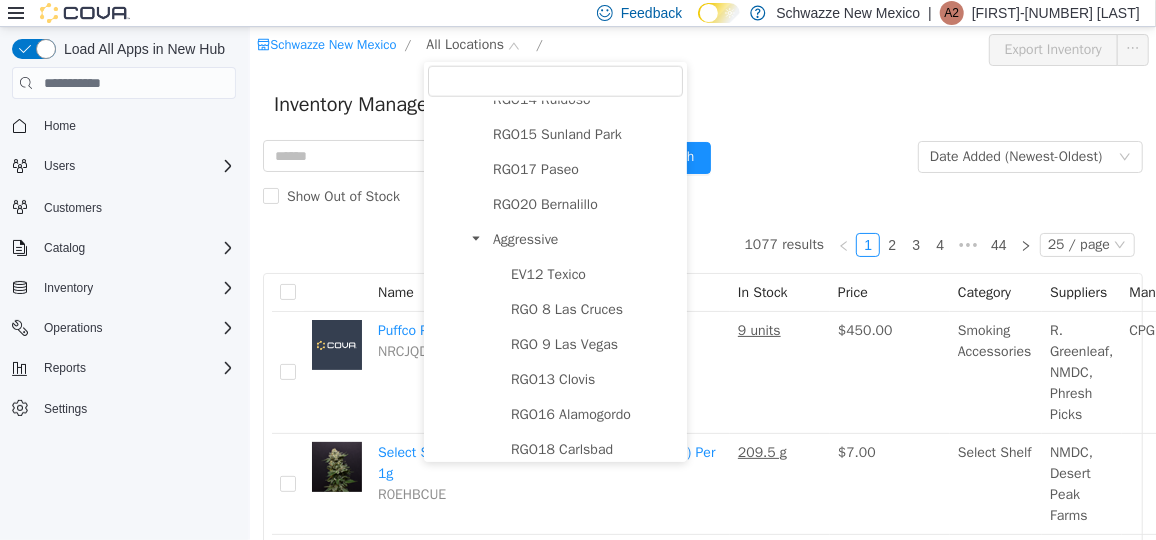 scroll, scrollTop: 1086, scrollLeft: 0, axis: vertical 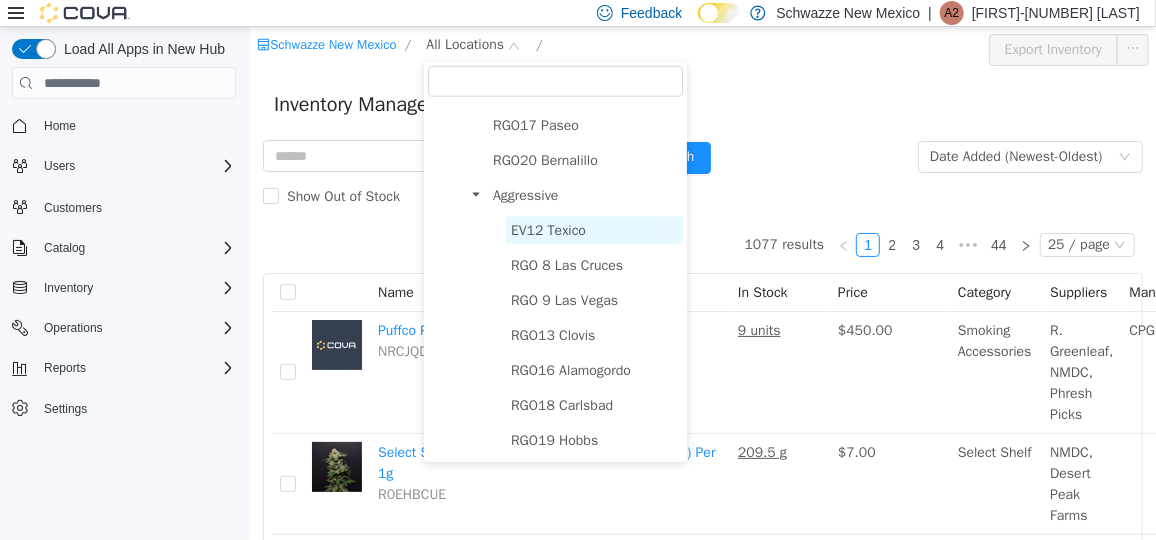 click on "EV12 Texico" at bounding box center (547, 229) 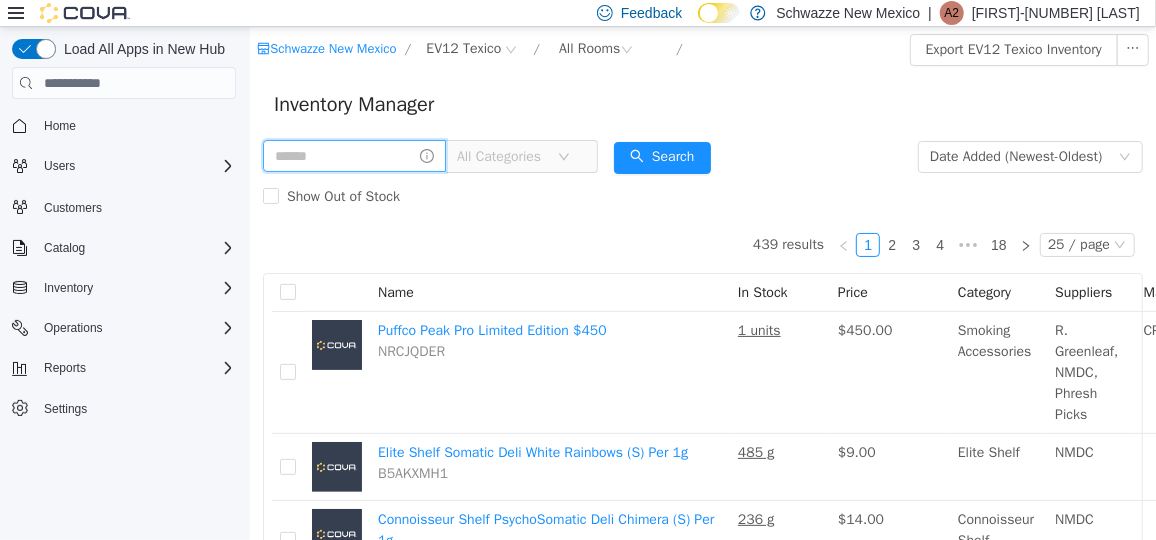 click at bounding box center (353, 155) 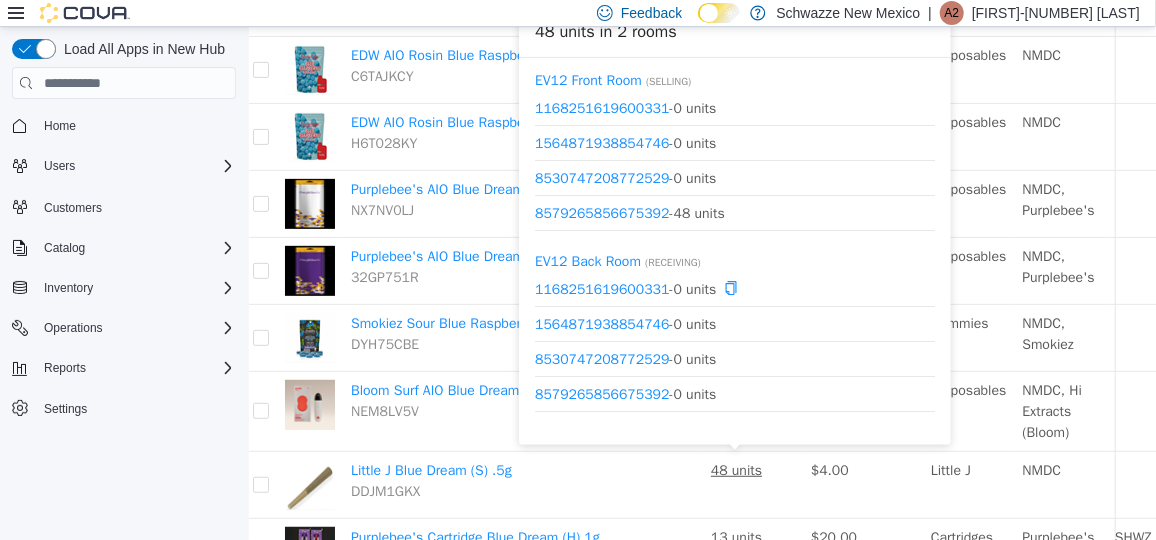 scroll, scrollTop: 274, scrollLeft: 27, axis: both 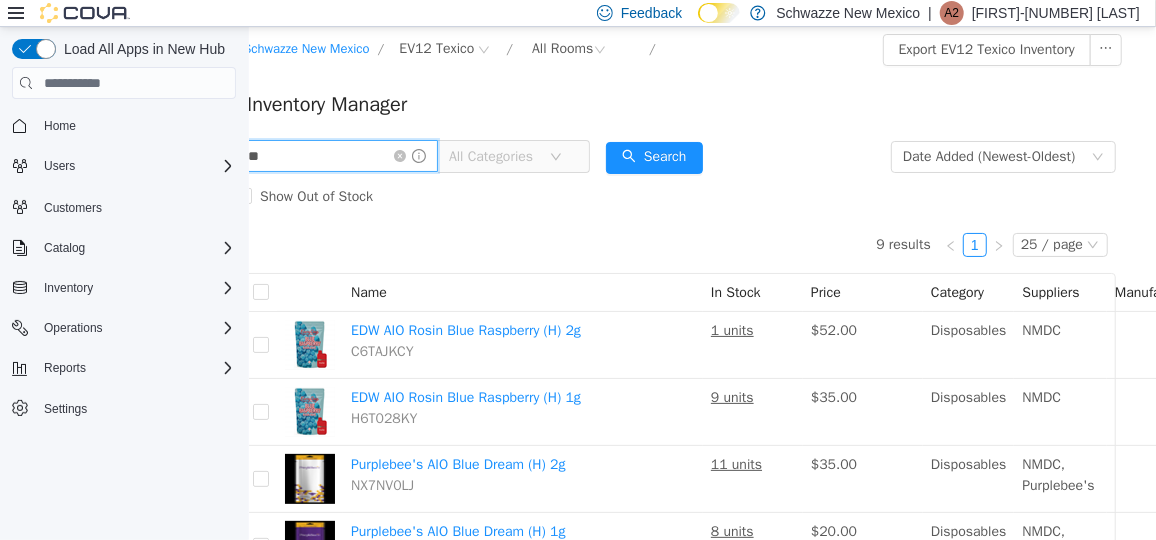 type on "*" 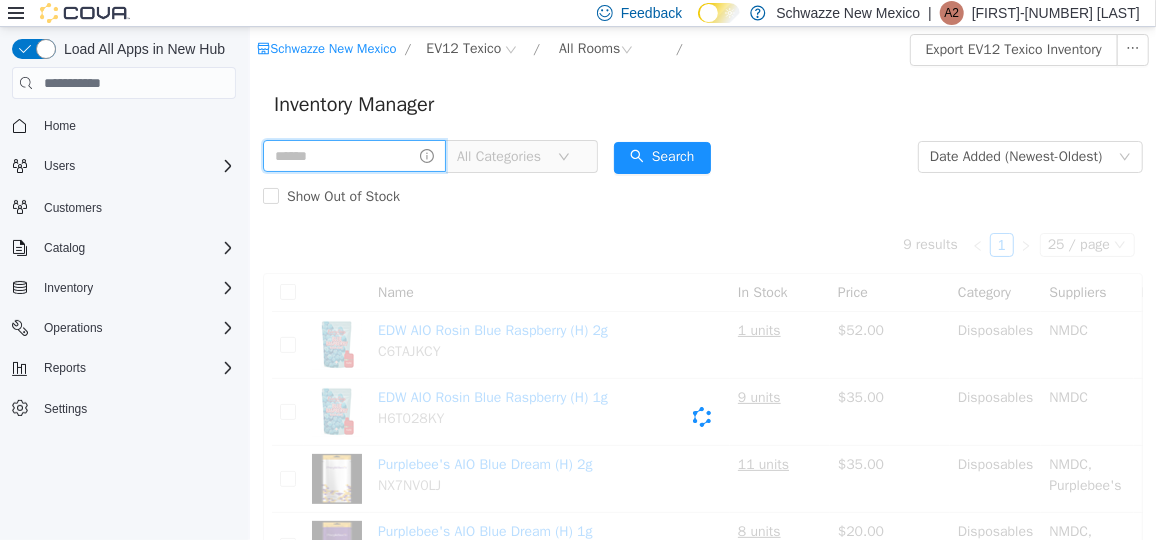 scroll, scrollTop: 0, scrollLeft: 0, axis: both 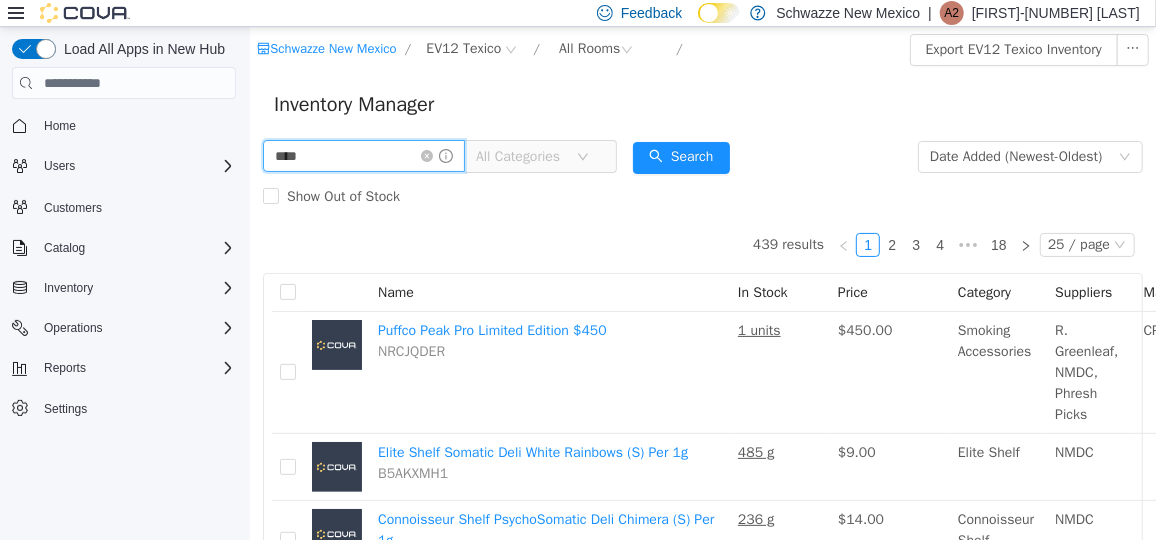 type on "****" 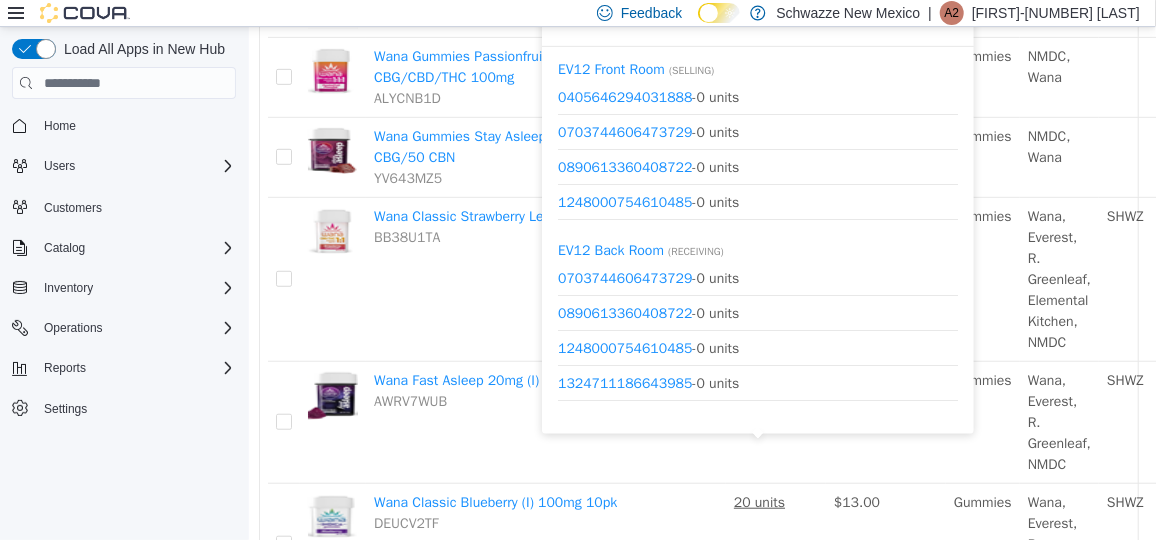 scroll, scrollTop: 475, scrollLeft: 5, axis: both 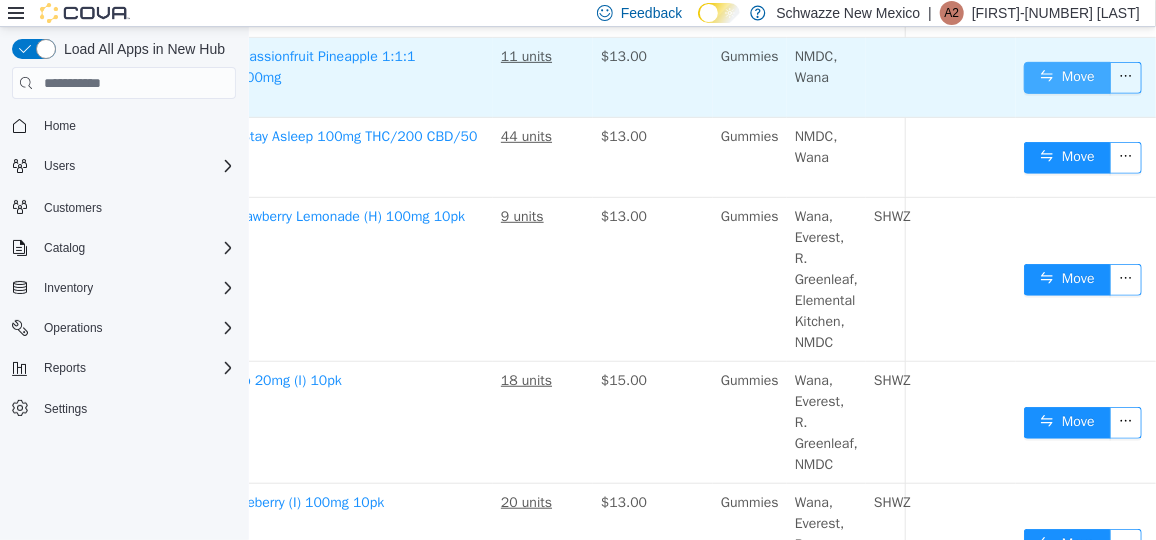 click on "Move" at bounding box center (1066, 77) 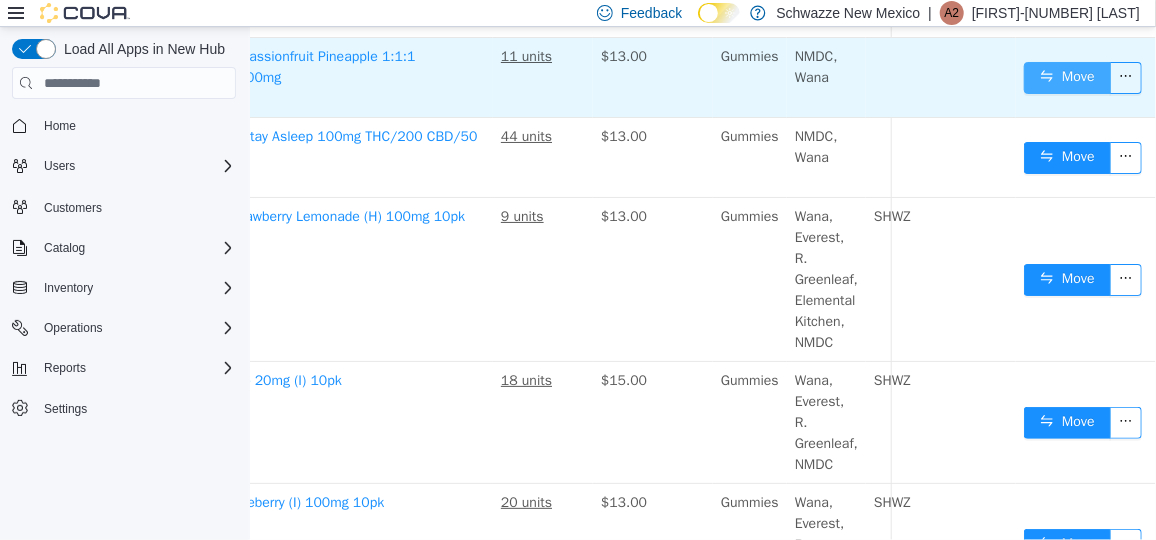 scroll, scrollTop: 475, scrollLeft: 236, axis: both 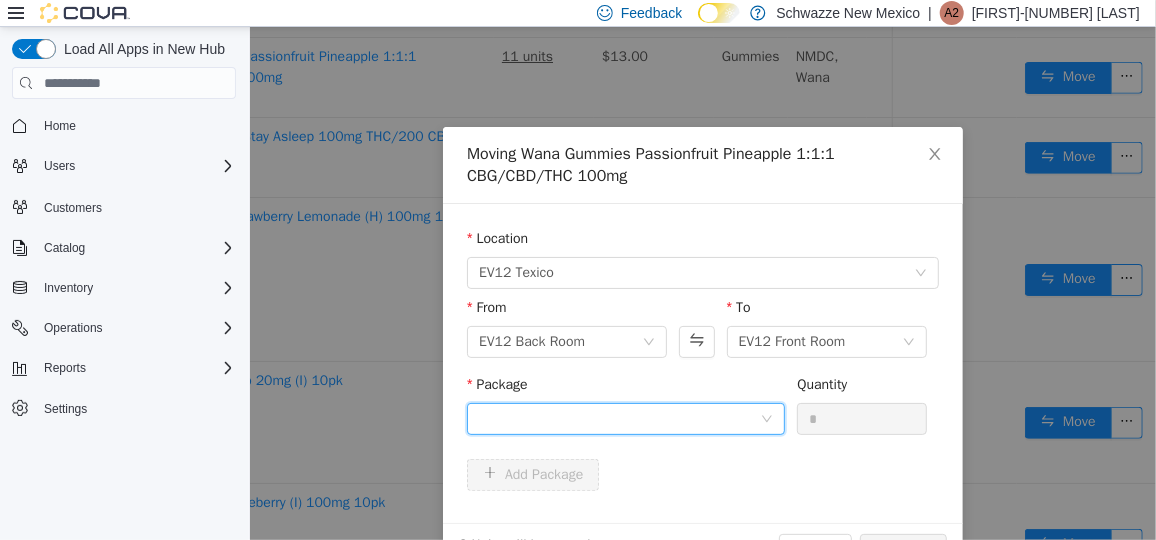 click at bounding box center [618, 418] 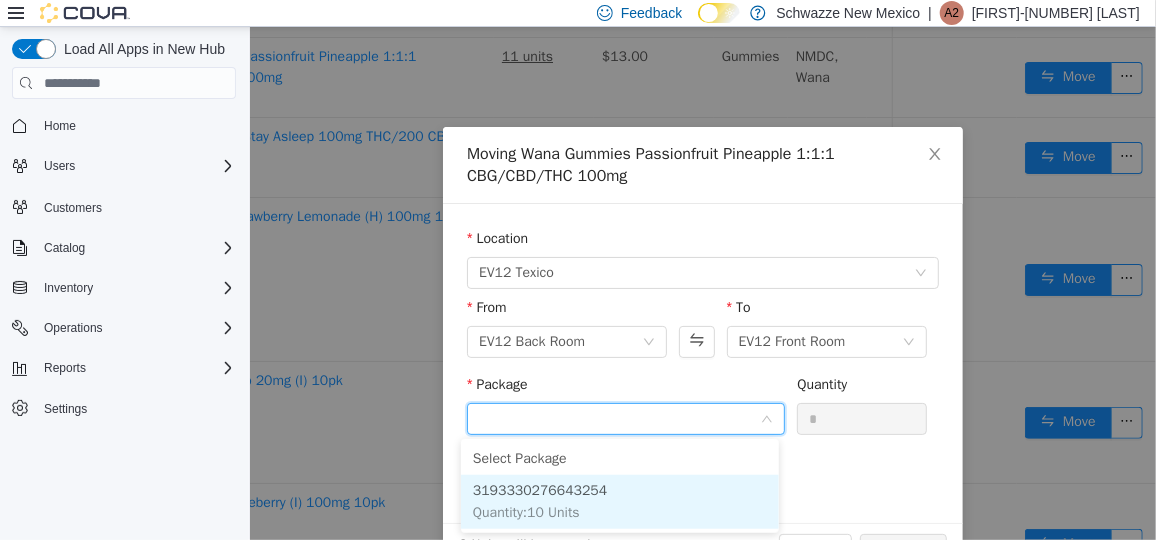 click on "3193330276643254 Quantity :  10 Units" at bounding box center (619, 501) 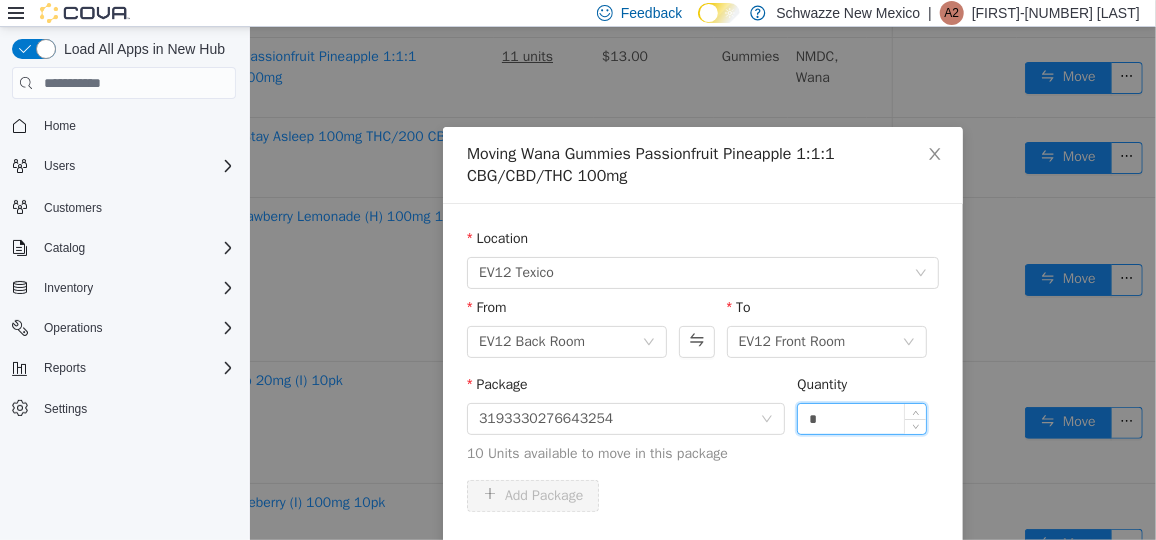 click on "*" at bounding box center [861, 418] 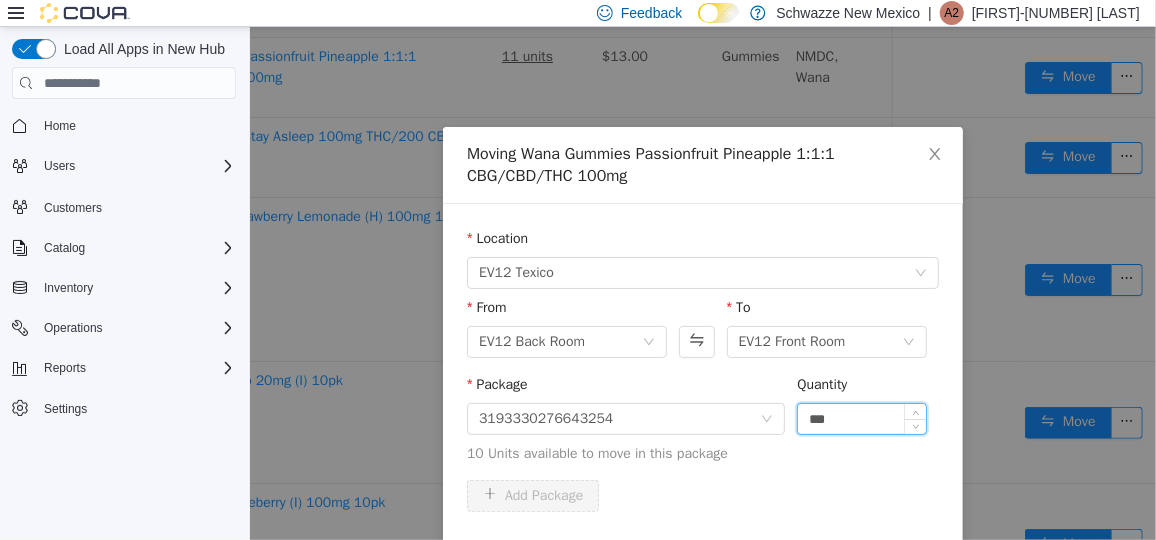 type on "***" 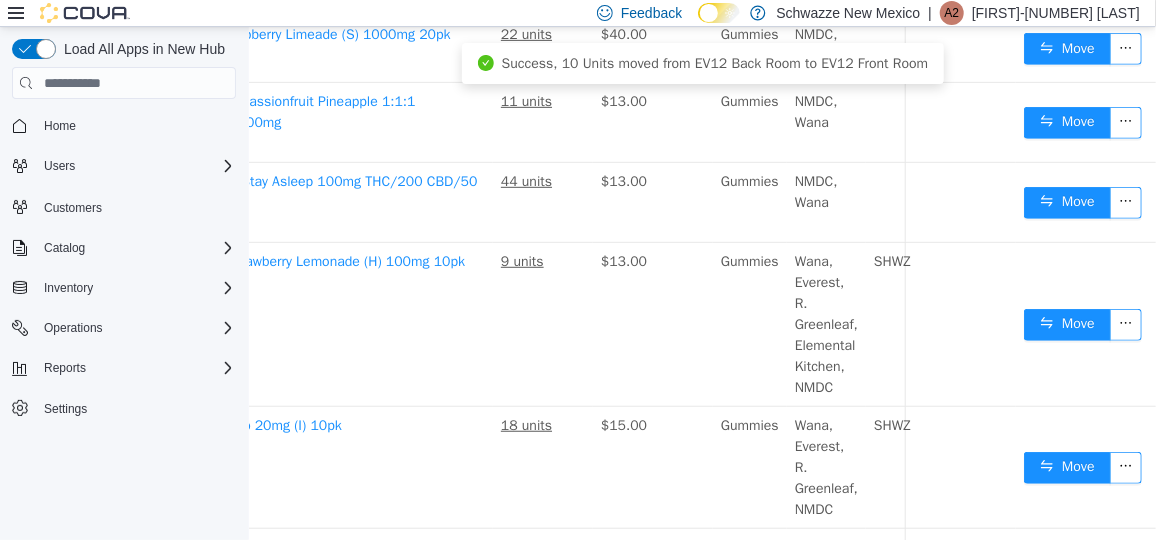 scroll, scrollTop: 427, scrollLeft: 250, axis: both 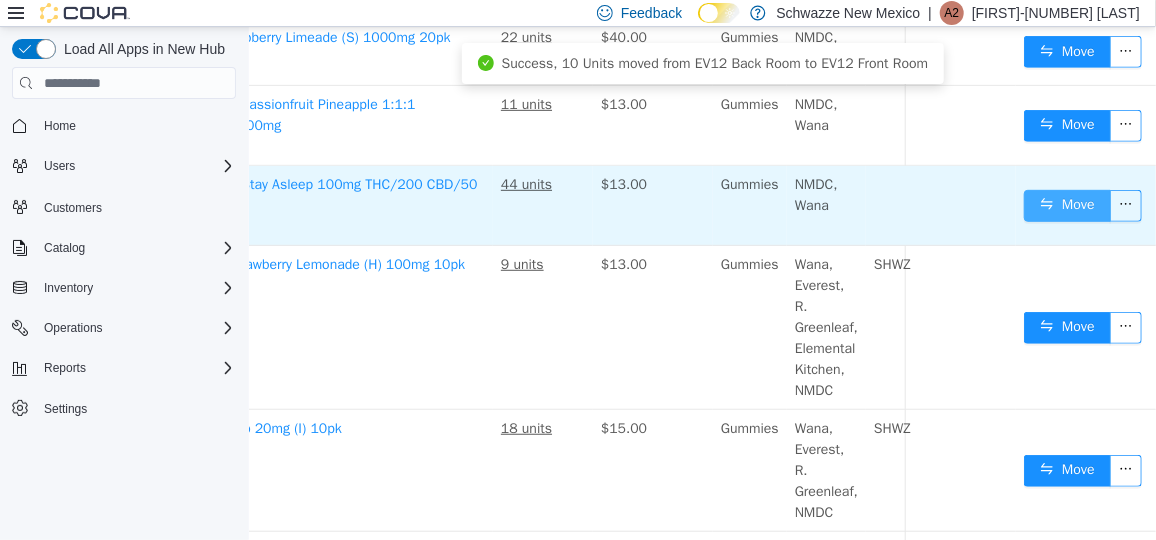 click on "Move" at bounding box center [1066, 205] 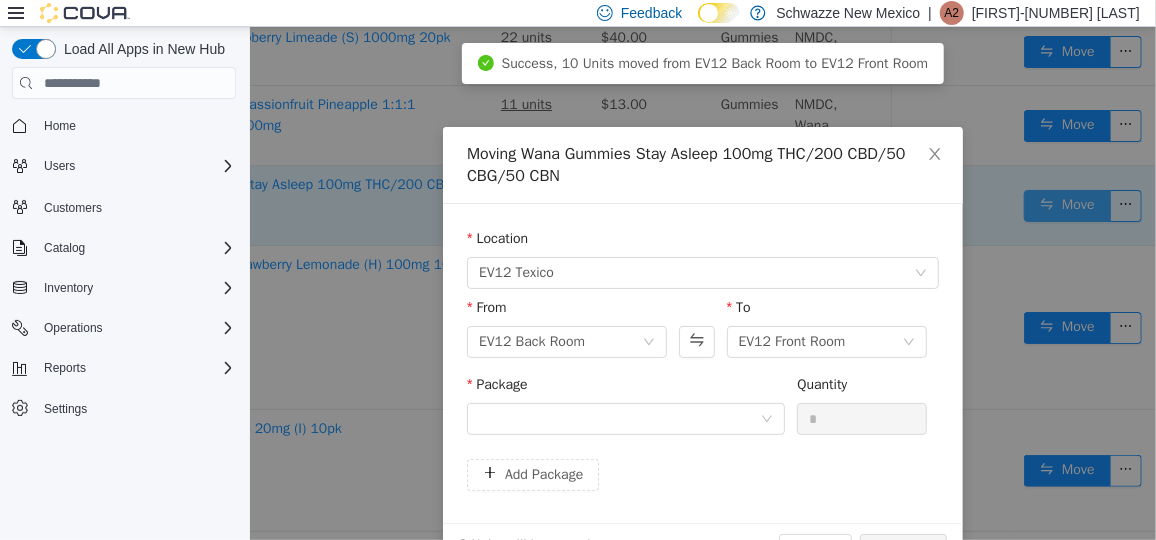 scroll, scrollTop: 427, scrollLeft: 236, axis: both 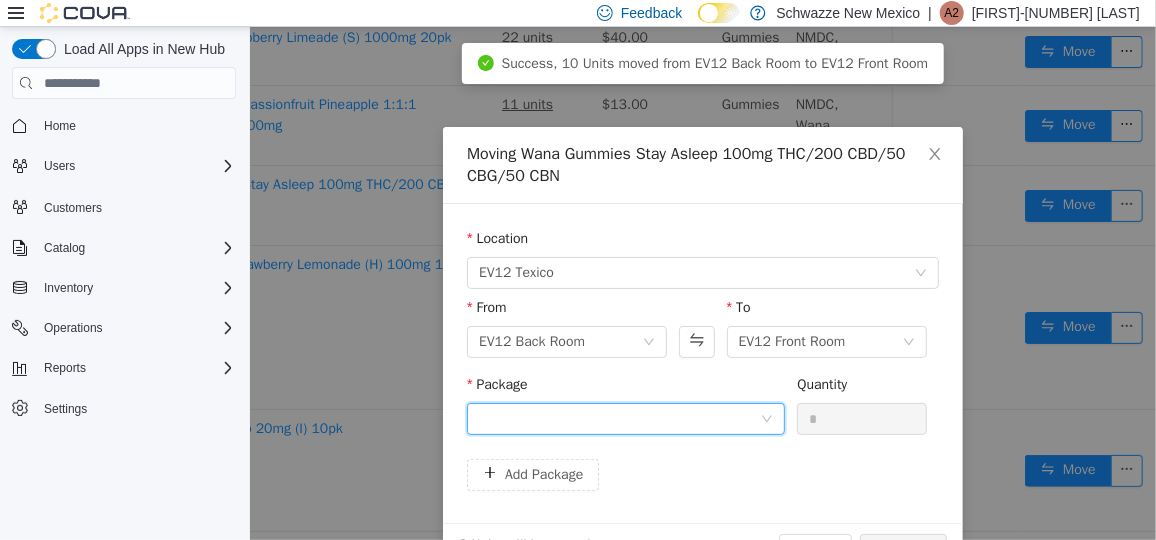 click at bounding box center (618, 418) 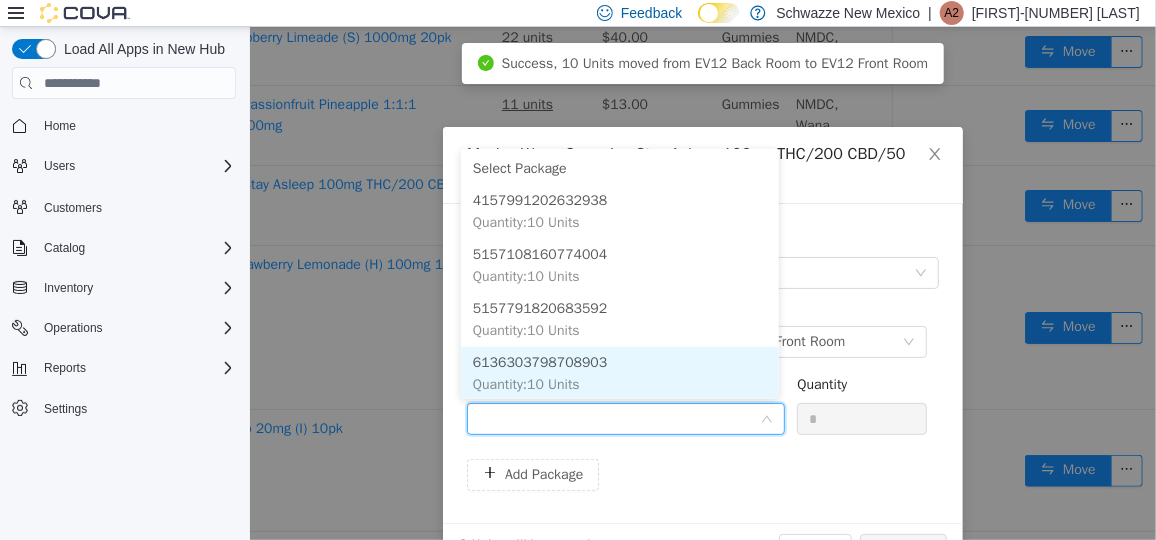 scroll, scrollTop: 1, scrollLeft: 0, axis: vertical 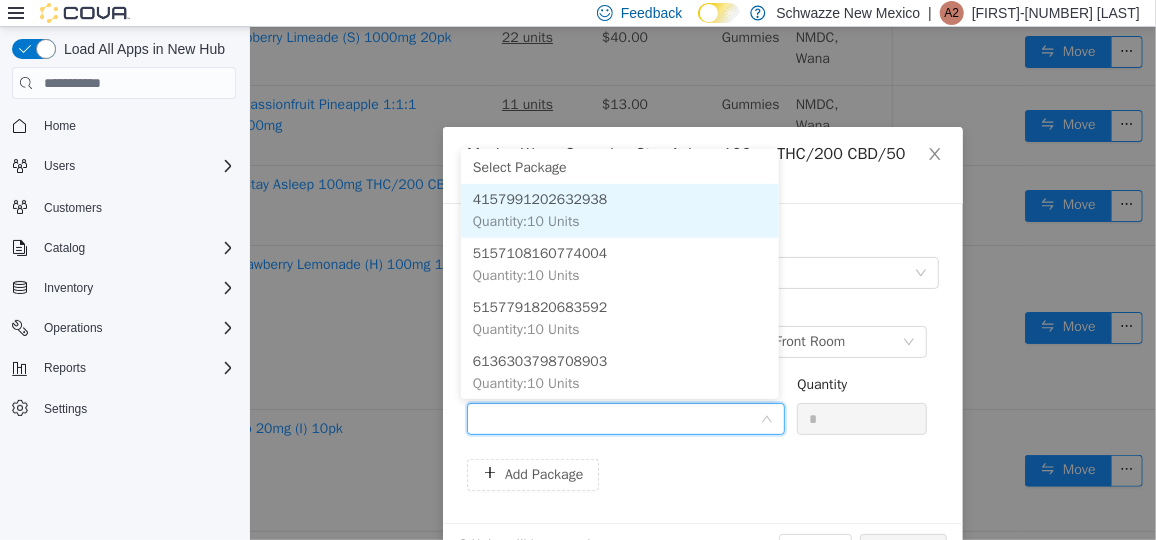 click on "4157991202632938 Quantity :  10 Units" at bounding box center [619, 210] 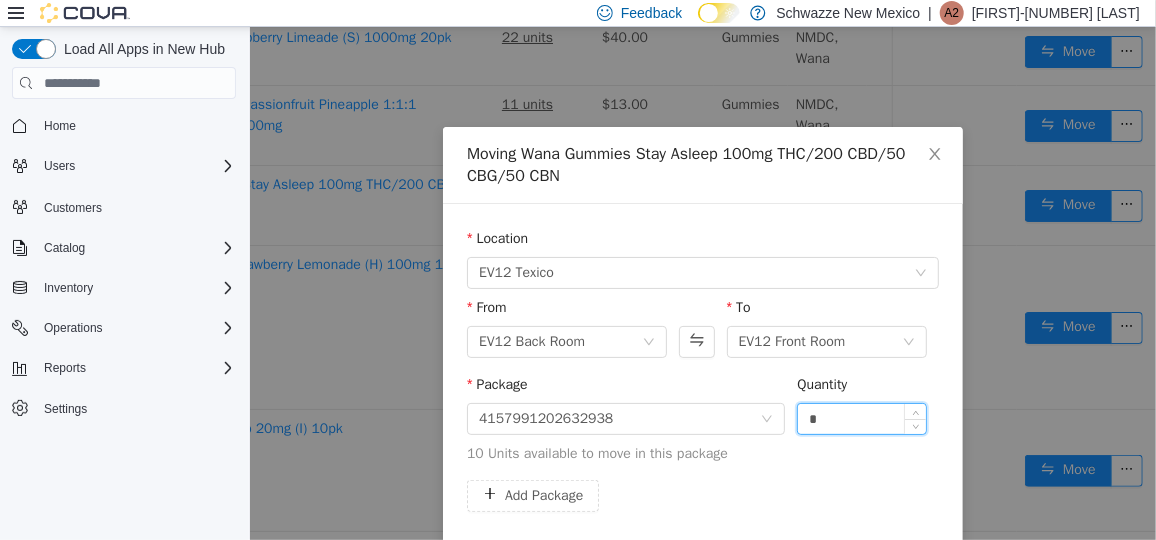 click on "*" at bounding box center (861, 418) 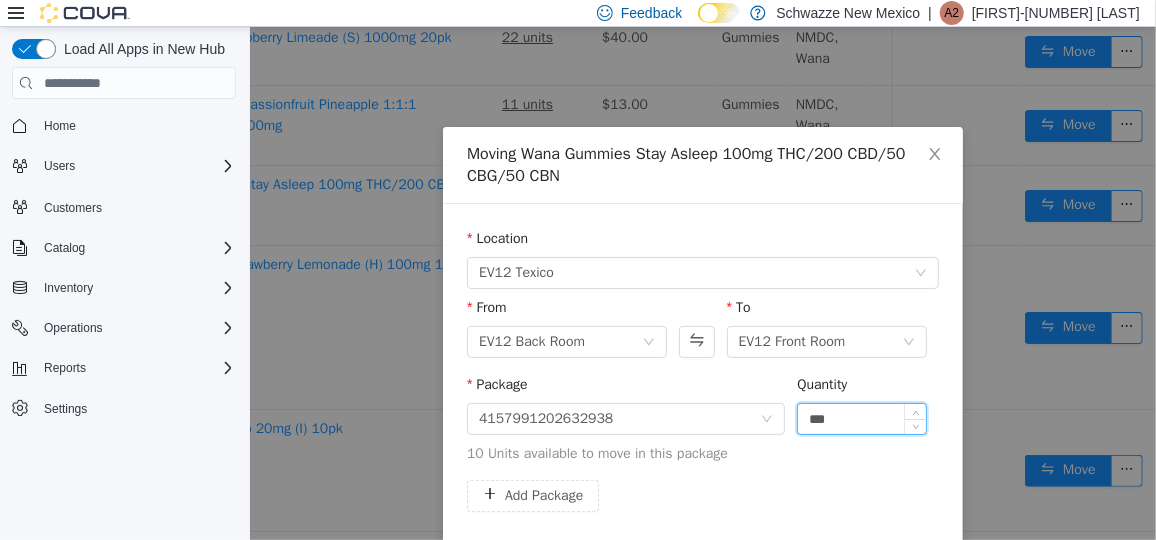 type on "***" 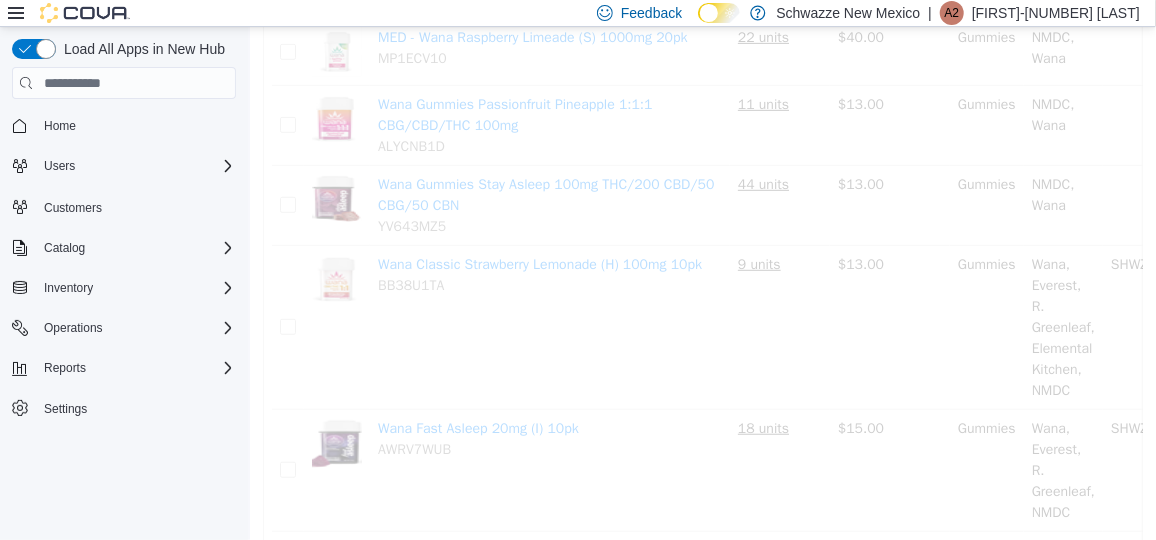 scroll, scrollTop: 427, scrollLeft: 0, axis: vertical 